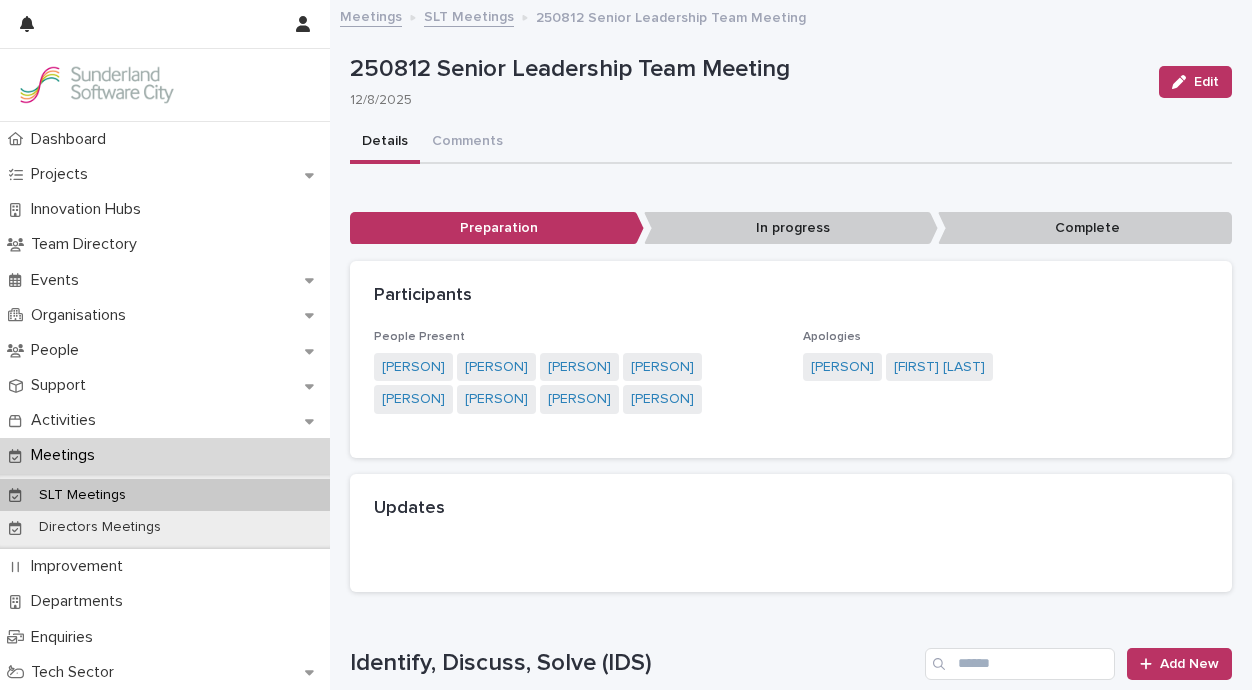 scroll, scrollTop: 0, scrollLeft: 0, axis: both 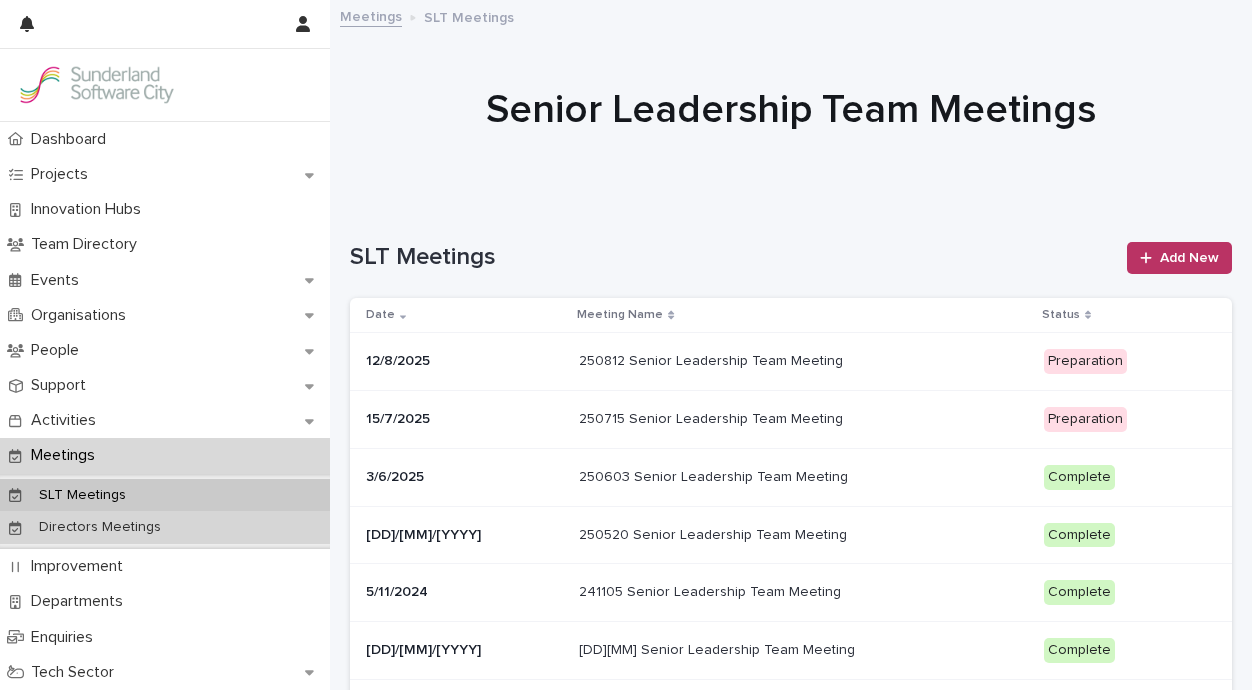 click on "Directors Meetings" at bounding box center [165, 527] 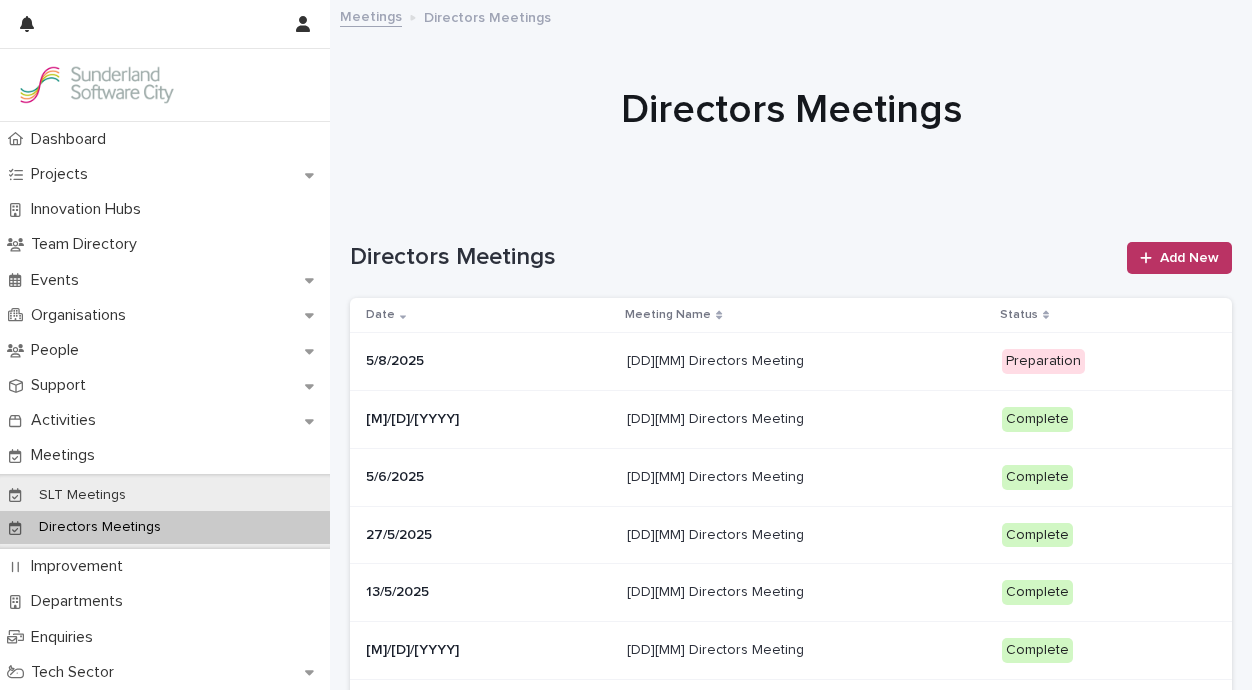 click on "[DD][MM] Directors Meeting" at bounding box center [717, 359] 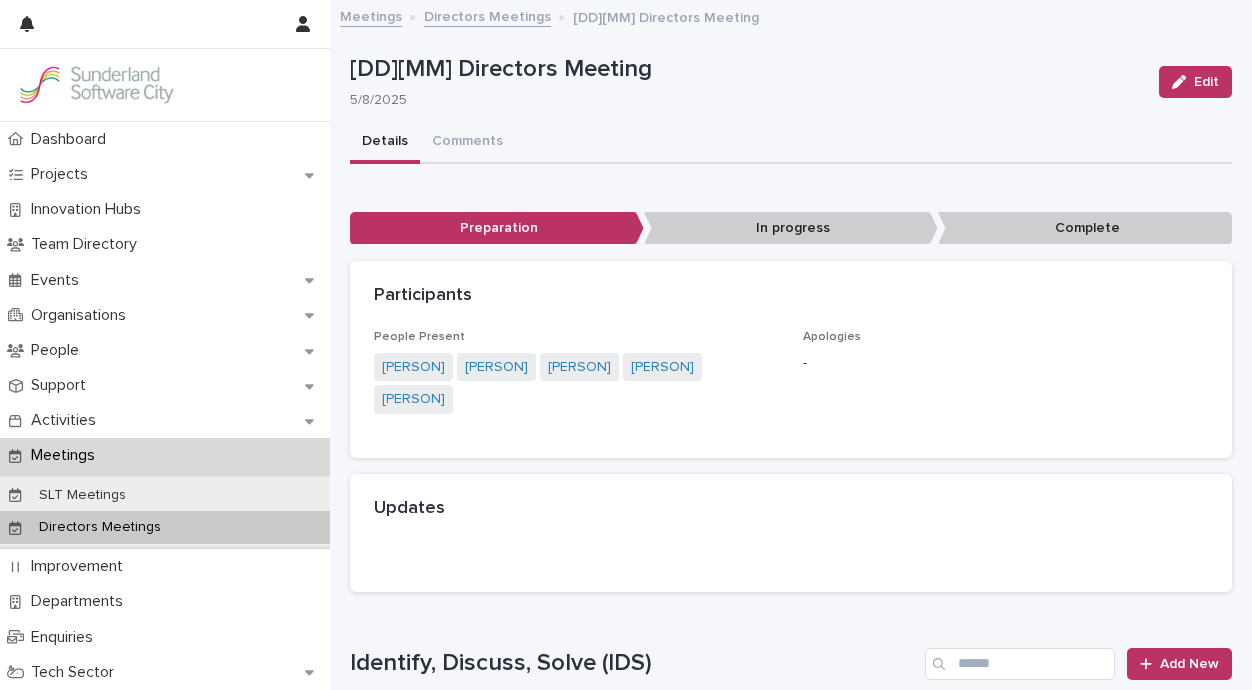 click on "[PERSON]" at bounding box center [579, 367] 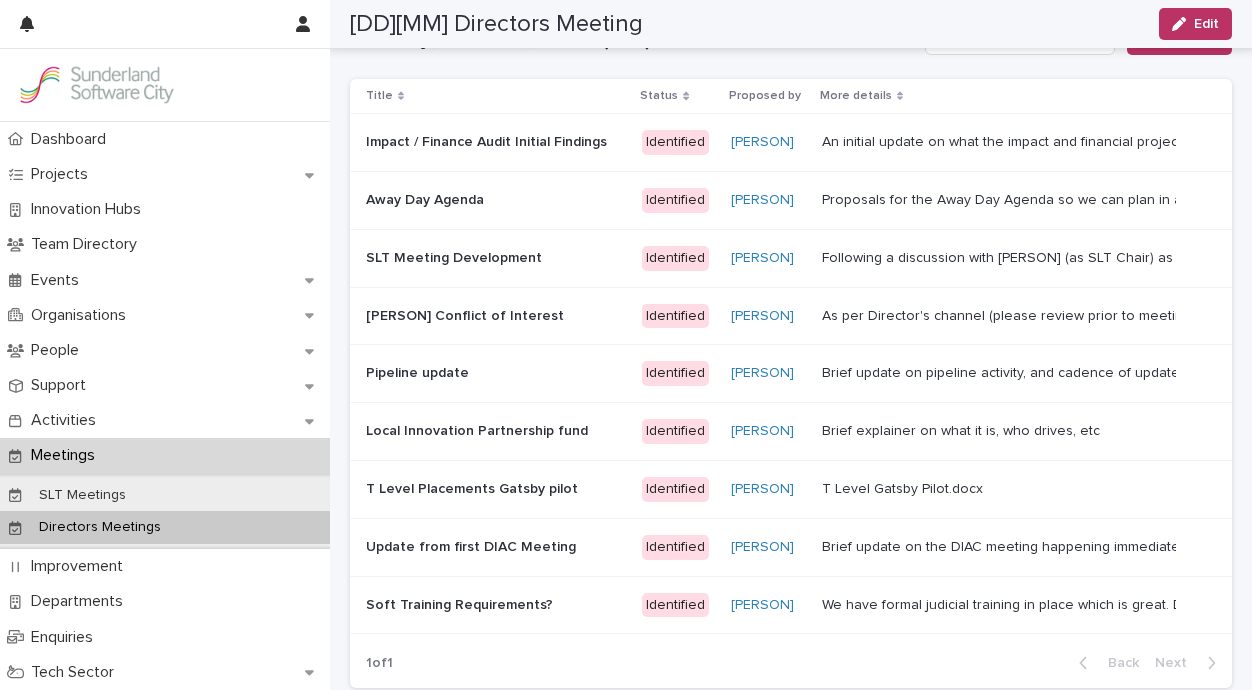 scroll, scrollTop: 626, scrollLeft: 0, axis: vertical 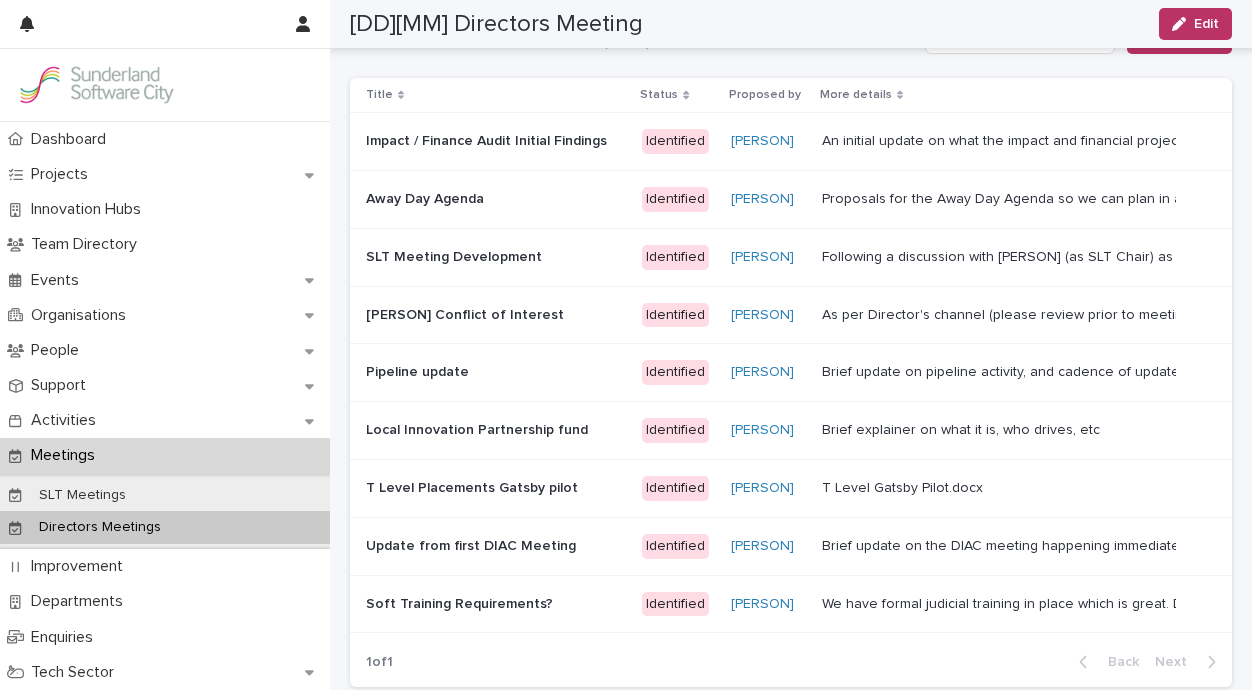 click on "We have formal judicial training in place which is great. Do we need to develop inhouse customary training for common sense areas, eg dealing with outbound sales enquiries and owning prospective meetings.
If we continue to ignore, problems persist. If we intervene it detracts attention from business critical work.
Opportunity for [PERSON] to support Ops?" at bounding box center [999, 602] 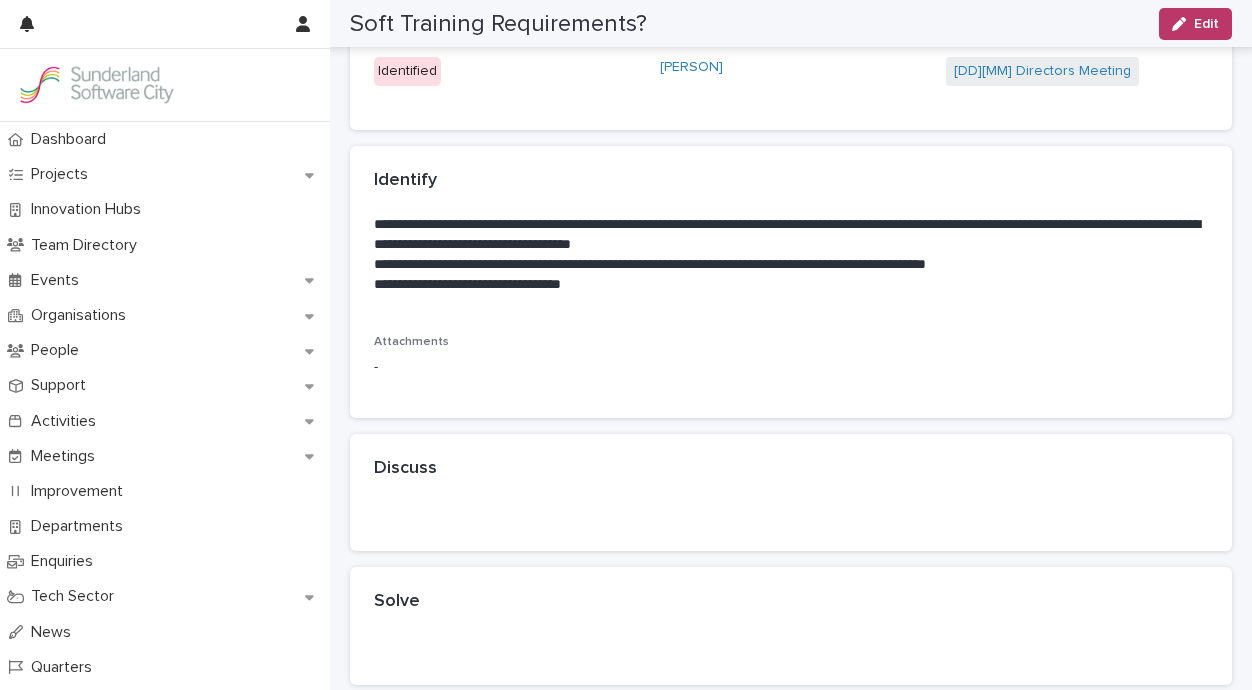 scroll, scrollTop: 0, scrollLeft: 0, axis: both 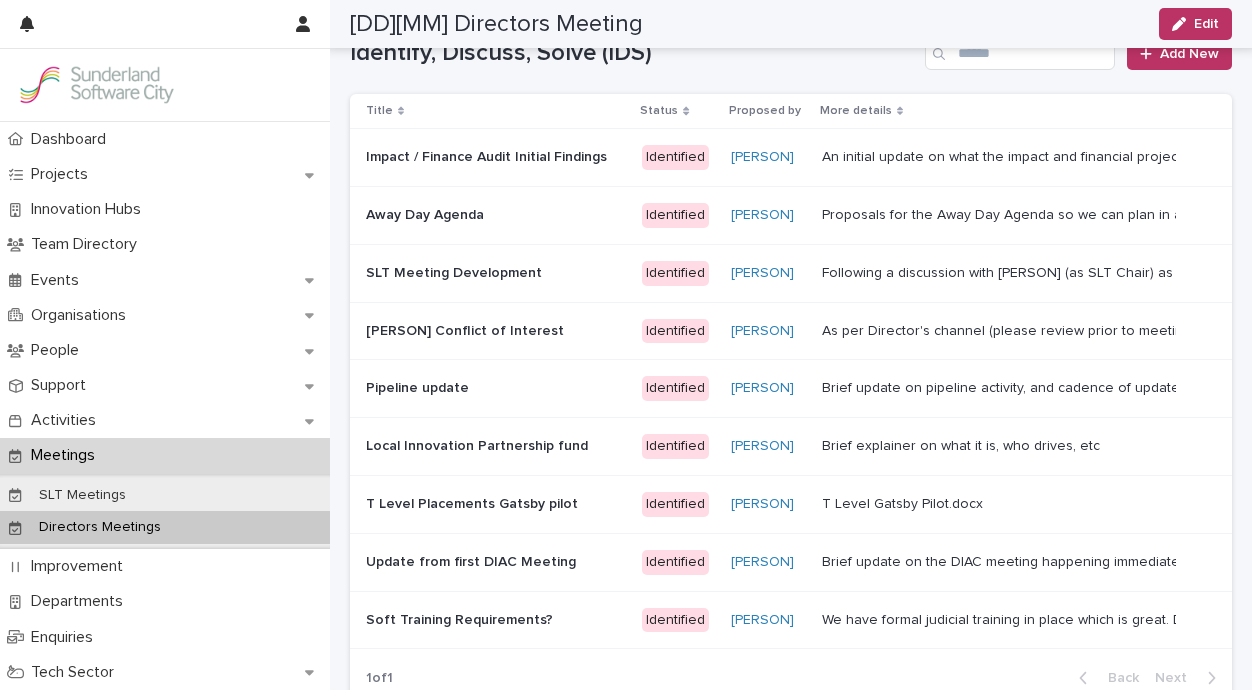 click on "Brief update on pipeline activity, and cadence of updates - Paper can be found here: Directors meeting [DD][MM] \_Pipeline Update.docx" at bounding box center [997, 388] 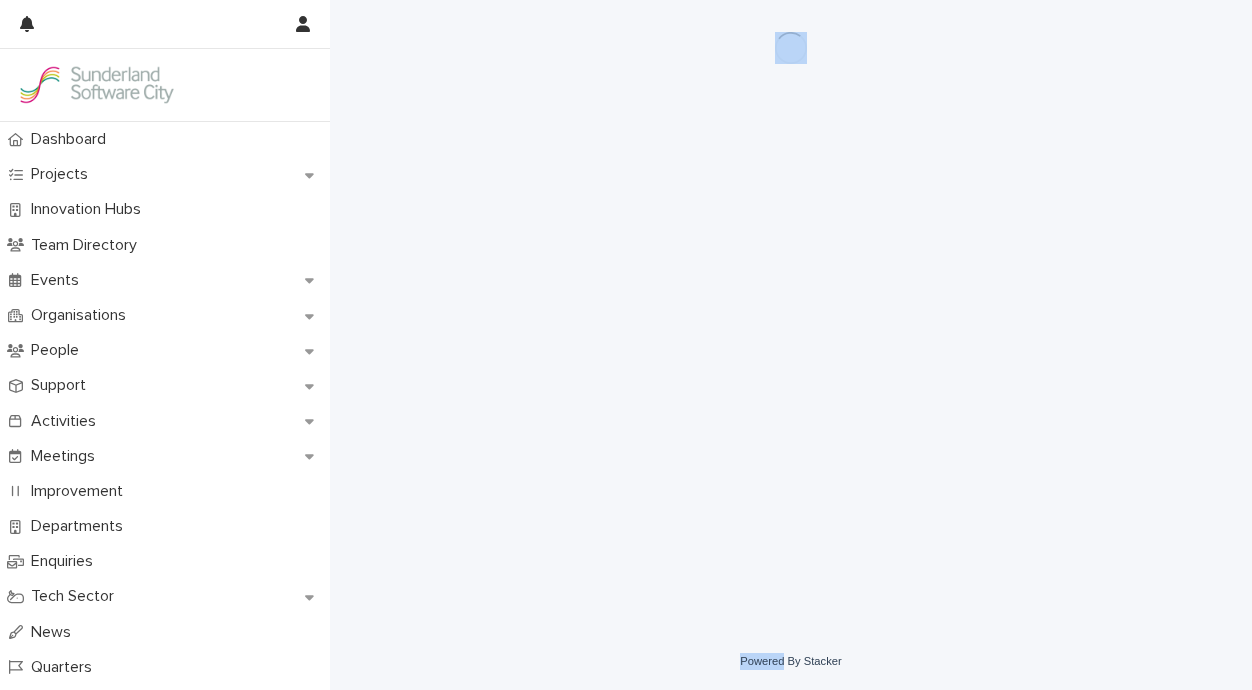 scroll, scrollTop: 0, scrollLeft: 0, axis: both 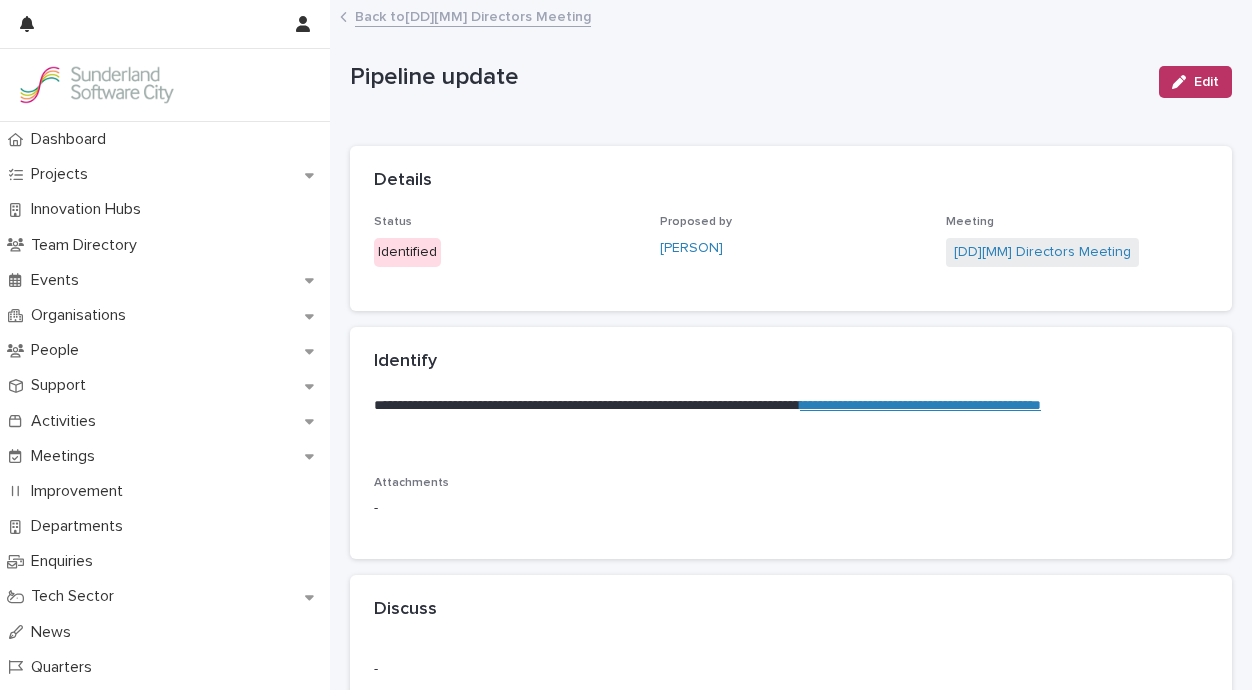 click on "**********" at bounding box center (791, 465) 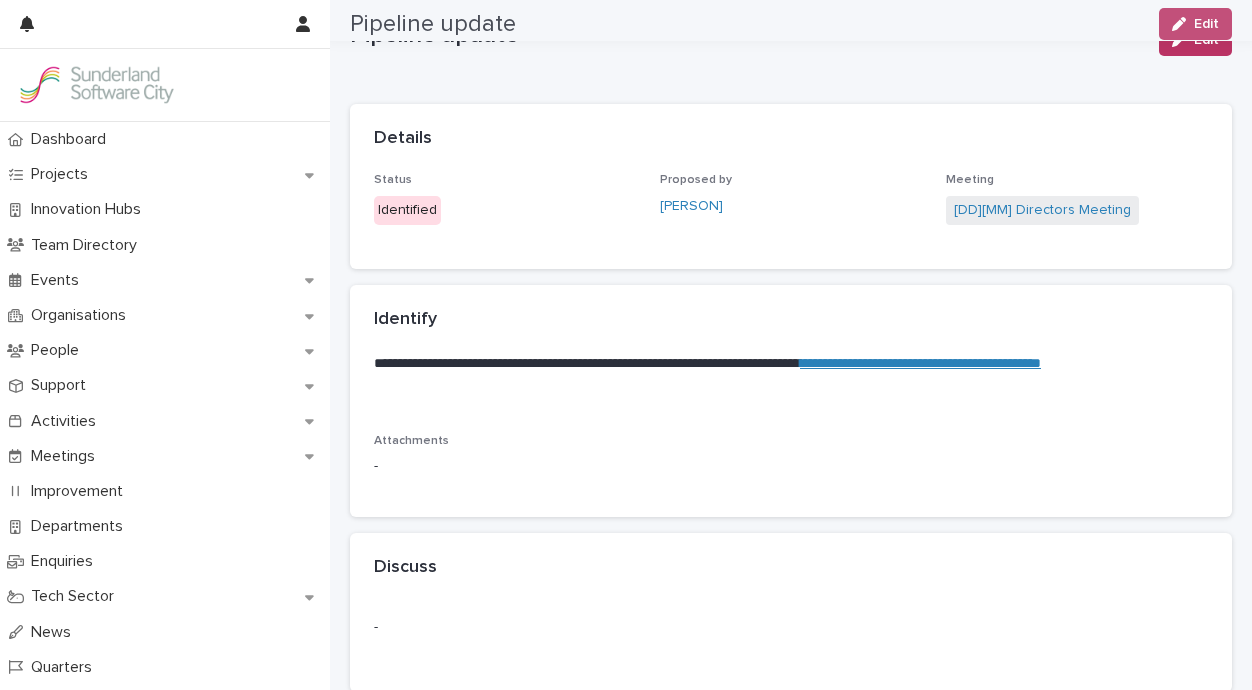 scroll, scrollTop: 0, scrollLeft: 0, axis: both 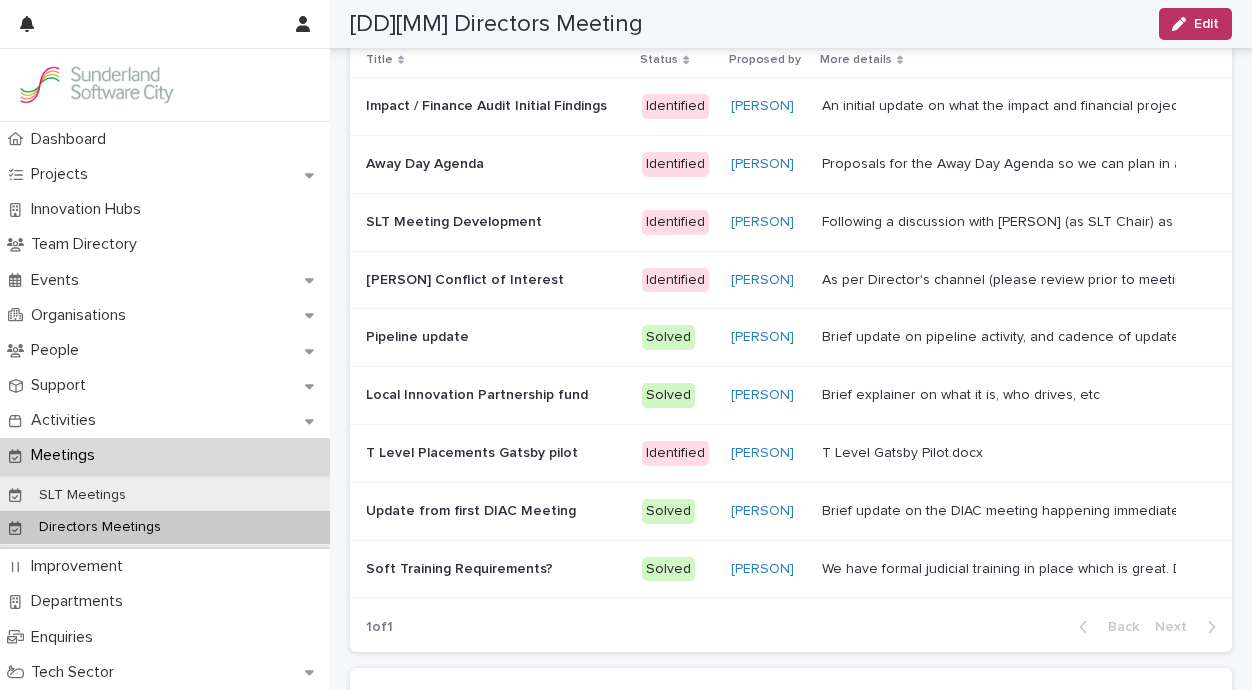 click on "T Level Placements Gatsby pilot" at bounding box center (474, 451) 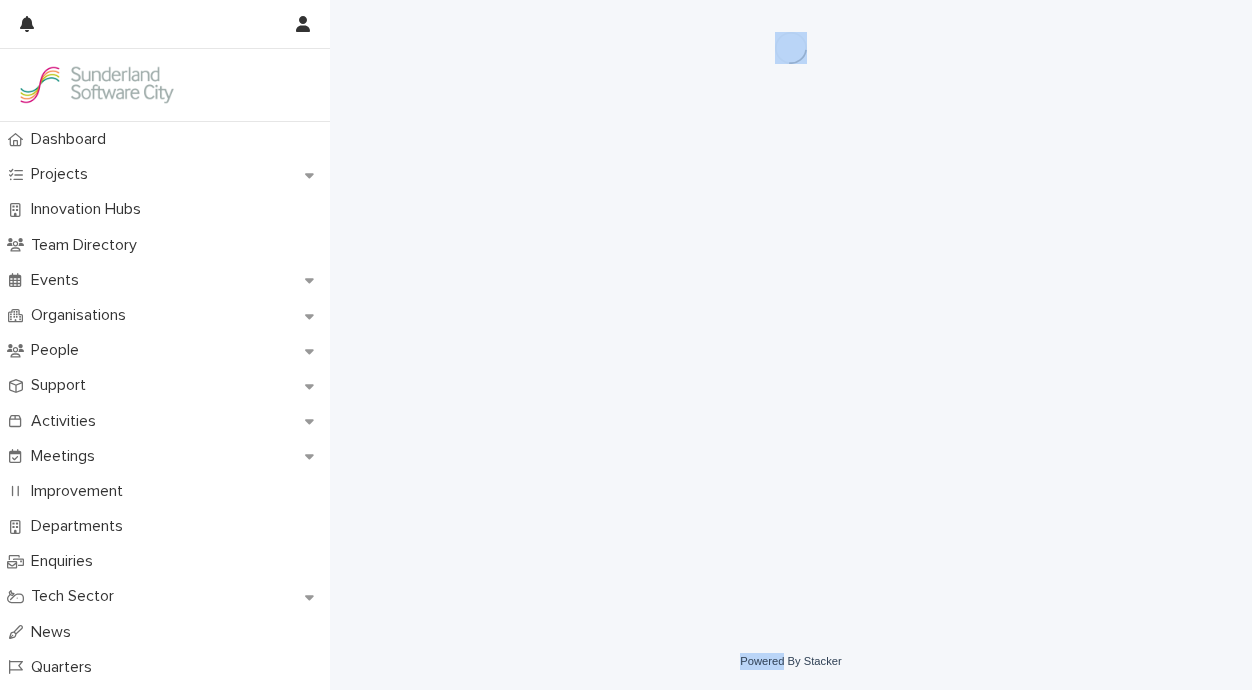 scroll, scrollTop: 0, scrollLeft: 0, axis: both 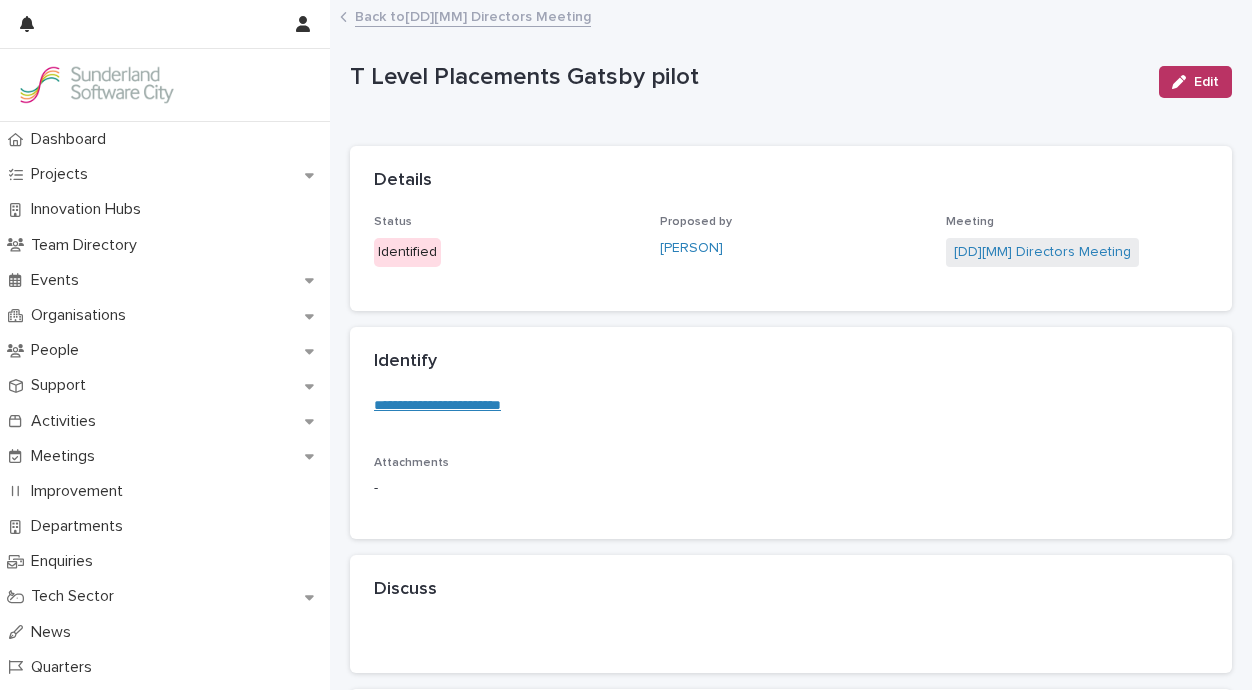 click on "**********" at bounding box center (791, 414) 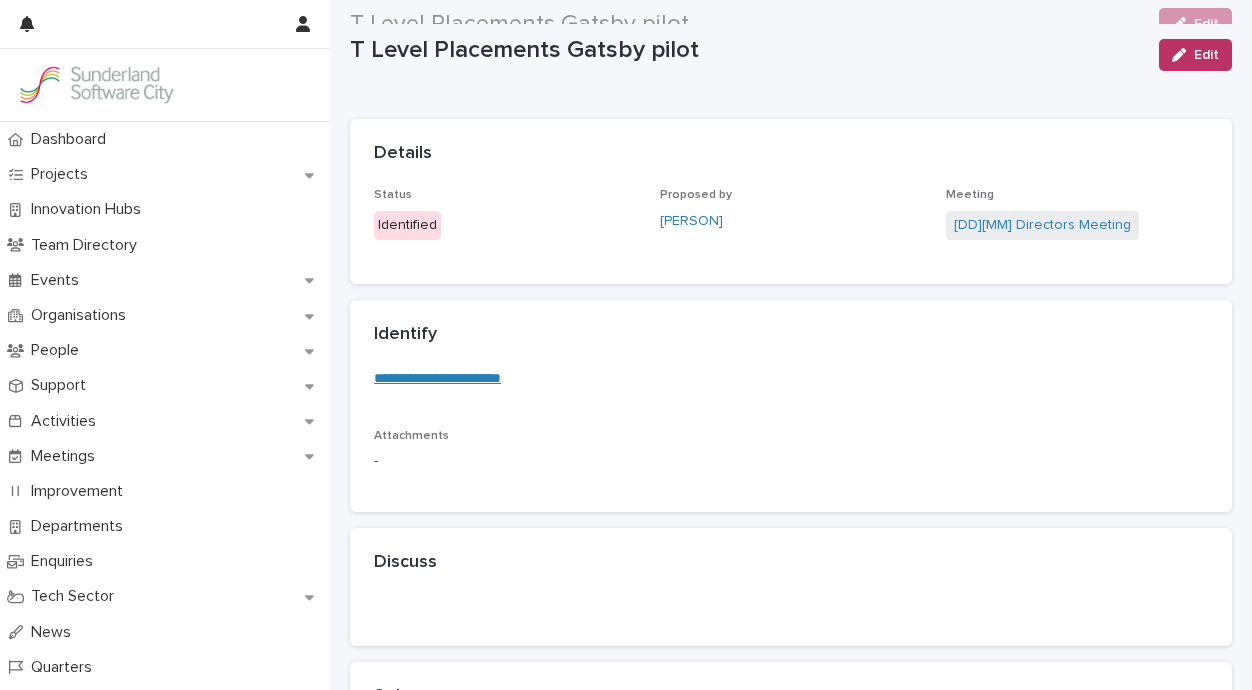 scroll, scrollTop: 0, scrollLeft: 0, axis: both 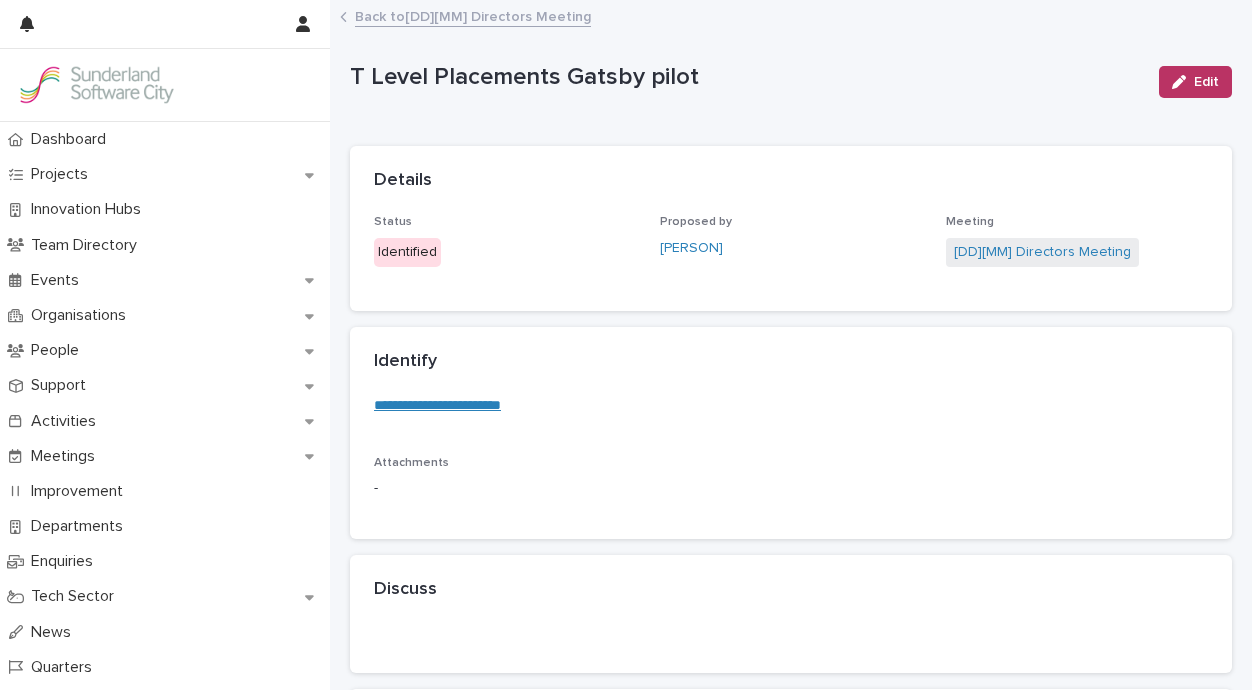 click on "**********" at bounding box center [437, 405] 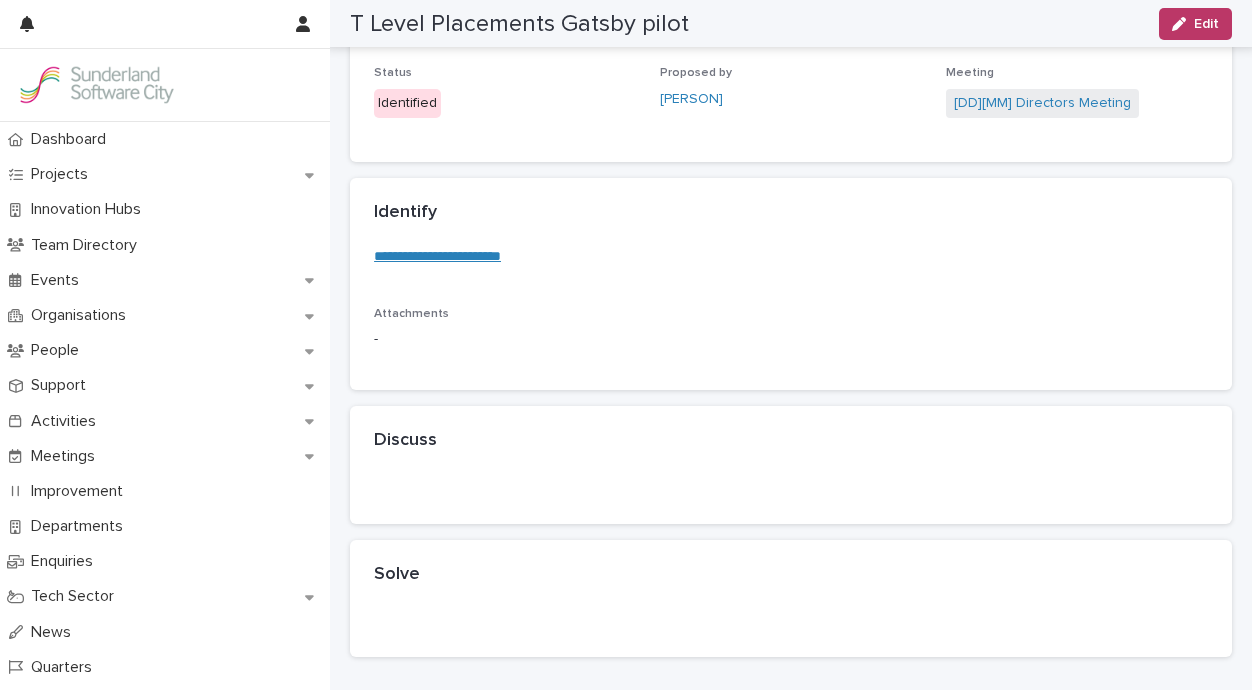 scroll, scrollTop: 0, scrollLeft: 0, axis: both 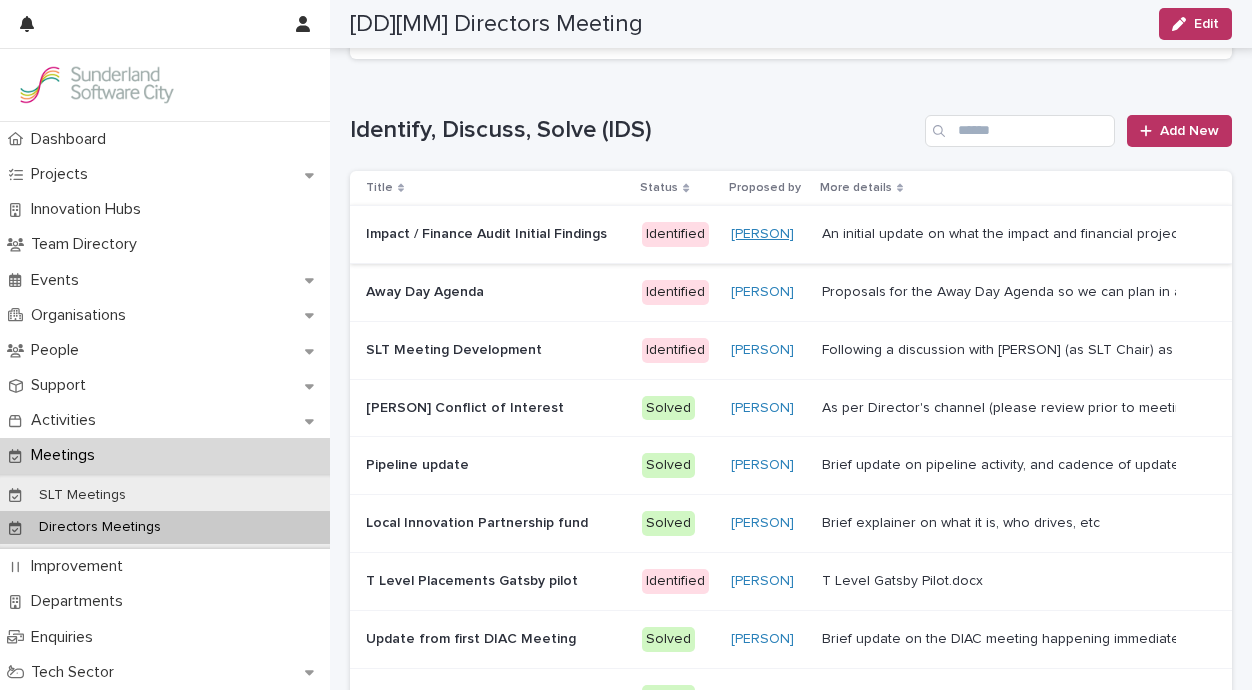 click on "[PERSON]" at bounding box center (762, 234) 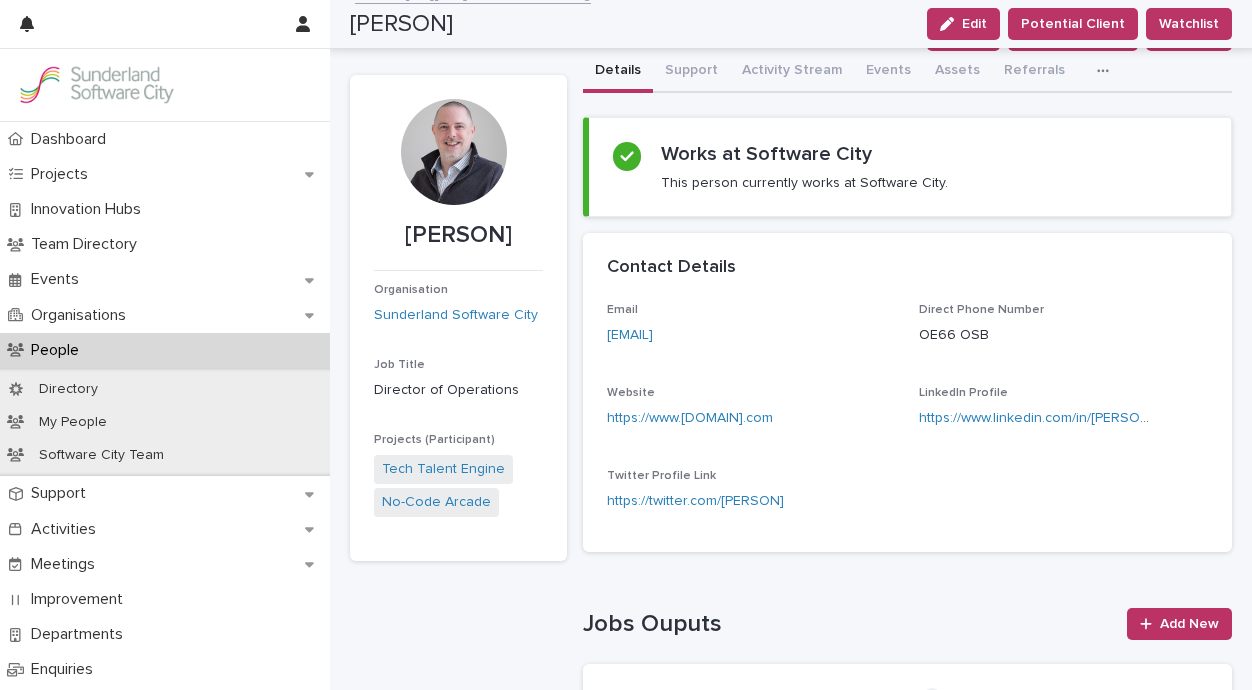 scroll, scrollTop: 0, scrollLeft: 0, axis: both 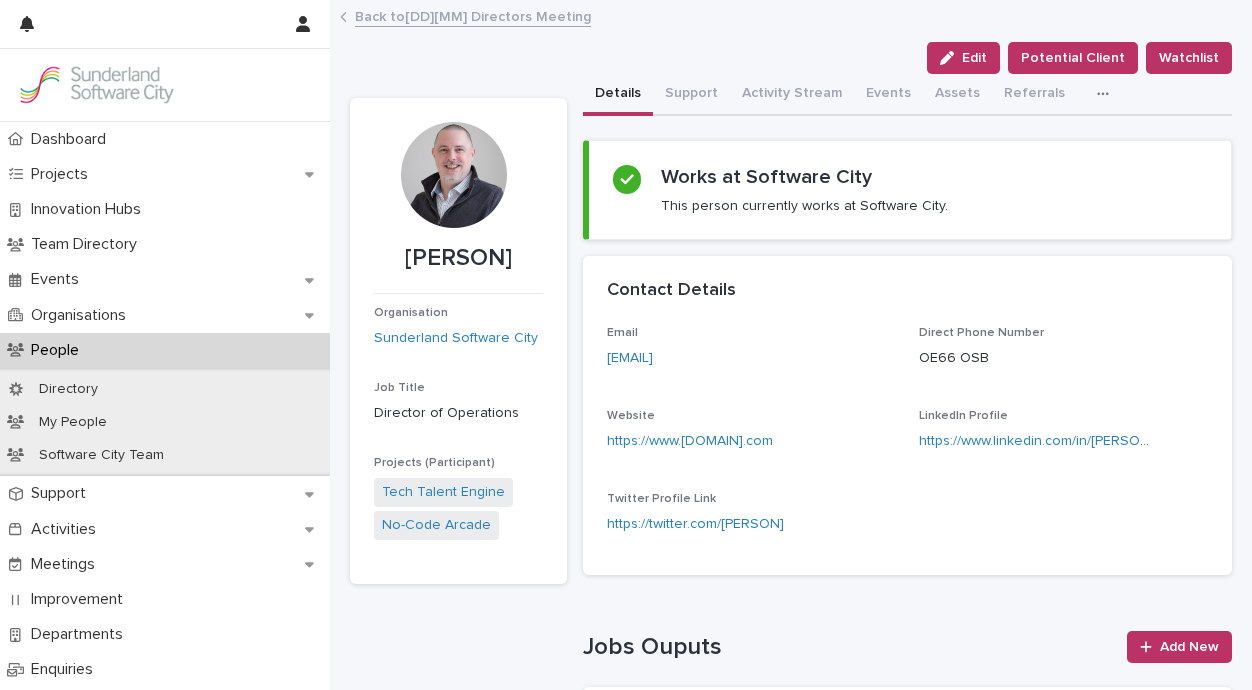 click on "Back to  [DD][MM] Directors Meeting" at bounding box center (791, 18) 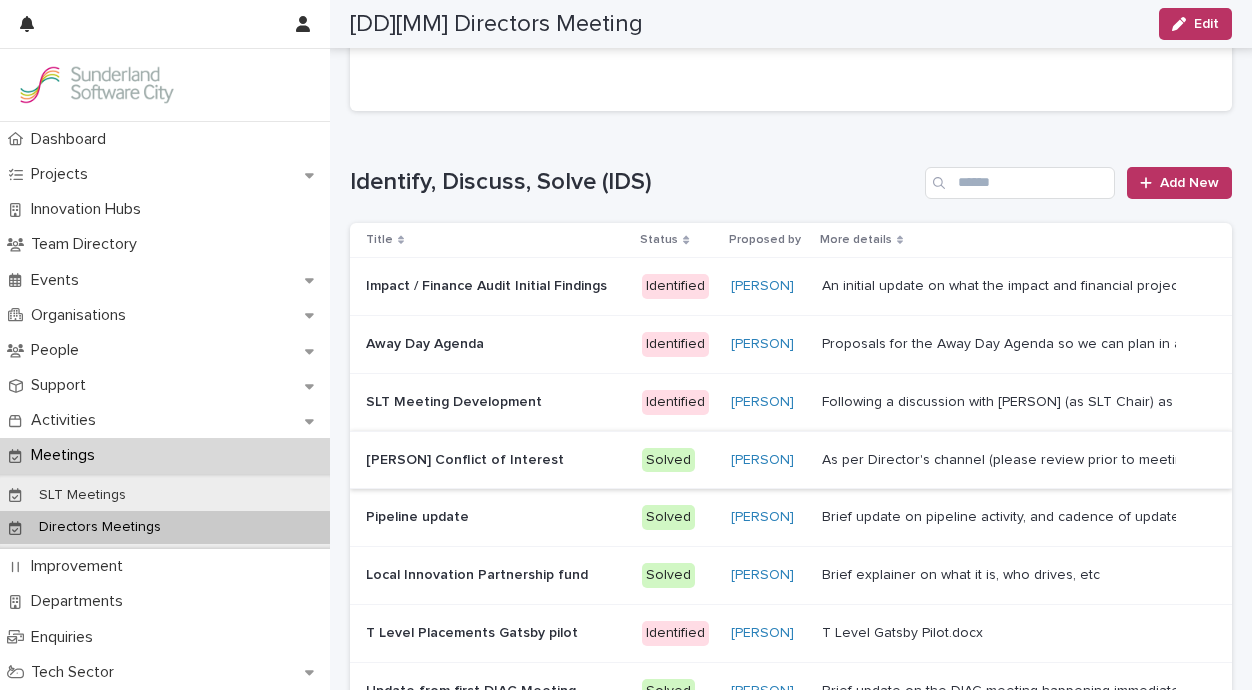 scroll, scrollTop: 474, scrollLeft: 0, axis: vertical 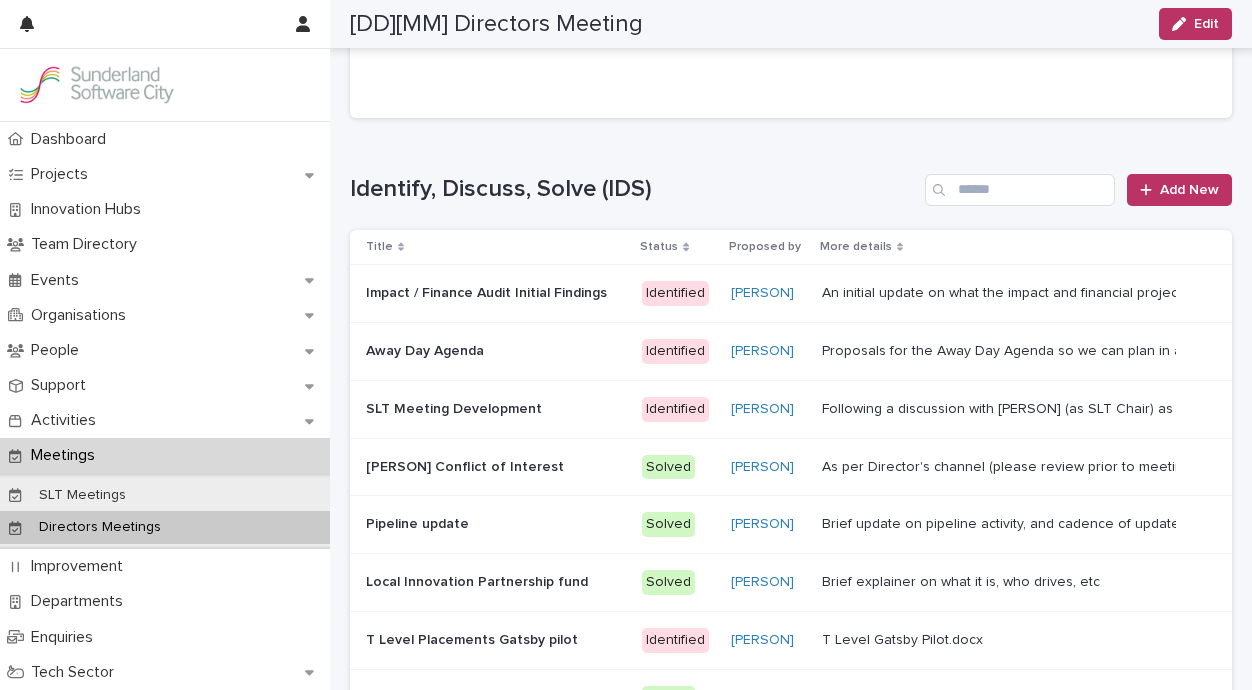 click on "Identified" at bounding box center (675, 293) 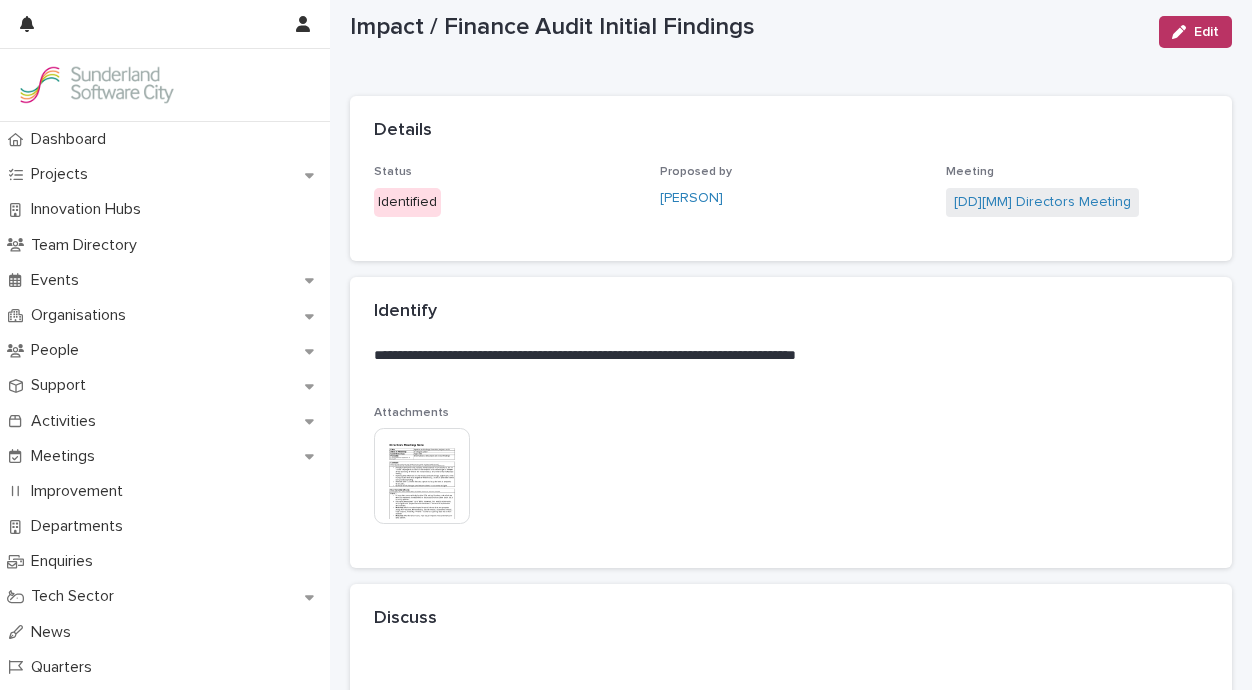 scroll, scrollTop: 53, scrollLeft: 0, axis: vertical 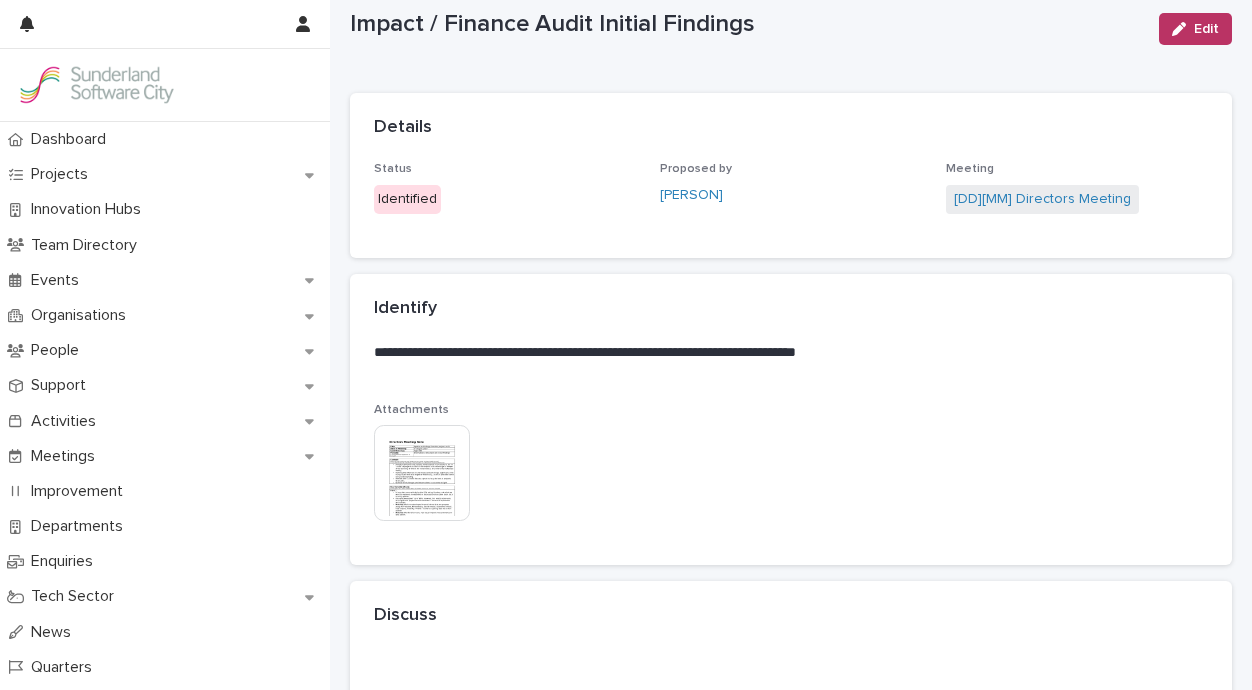 click at bounding box center [422, 473] 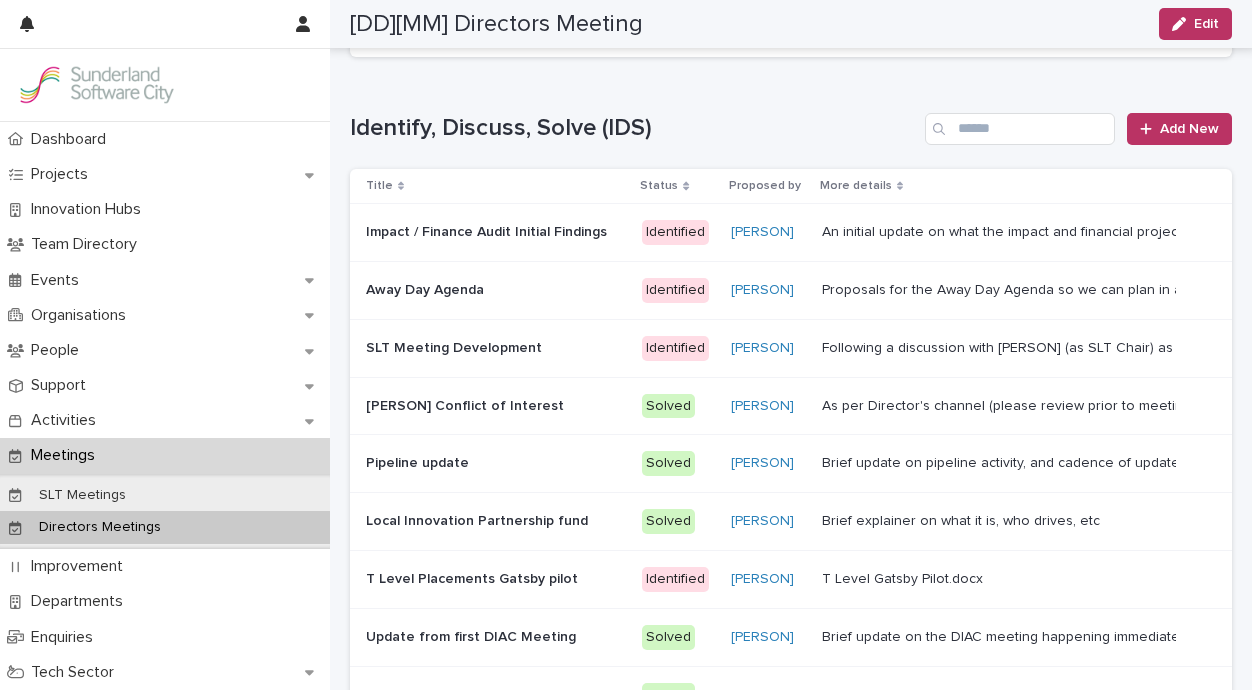 scroll, scrollTop: 532, scrollLeft: 0, axis: vertical 